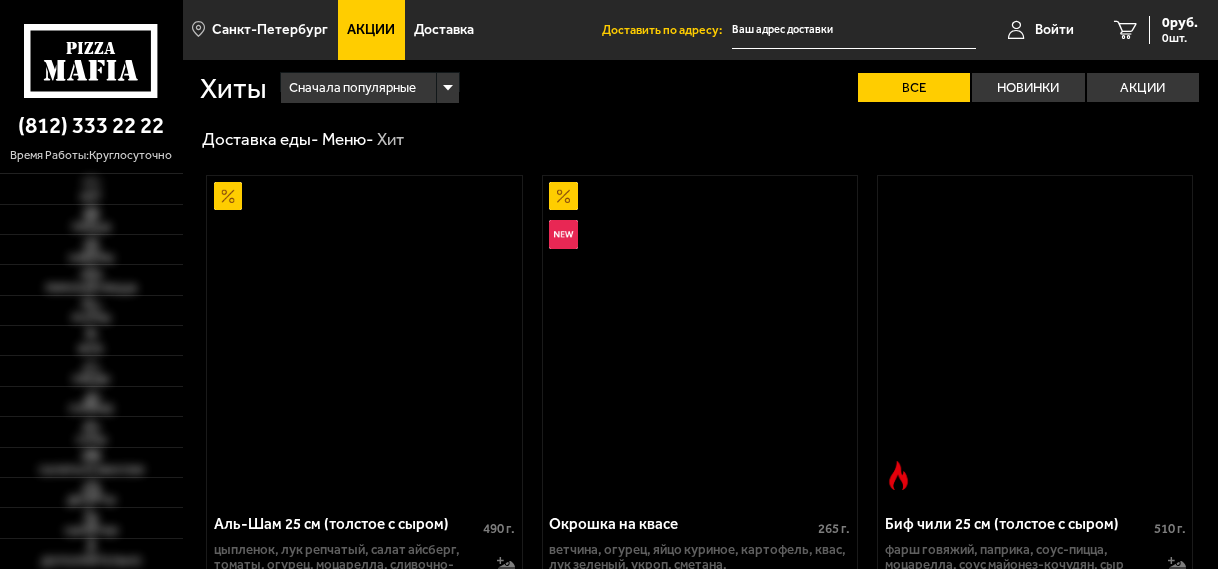 scroll, scrollTop: 0, scrollLeft: 0, axis: both 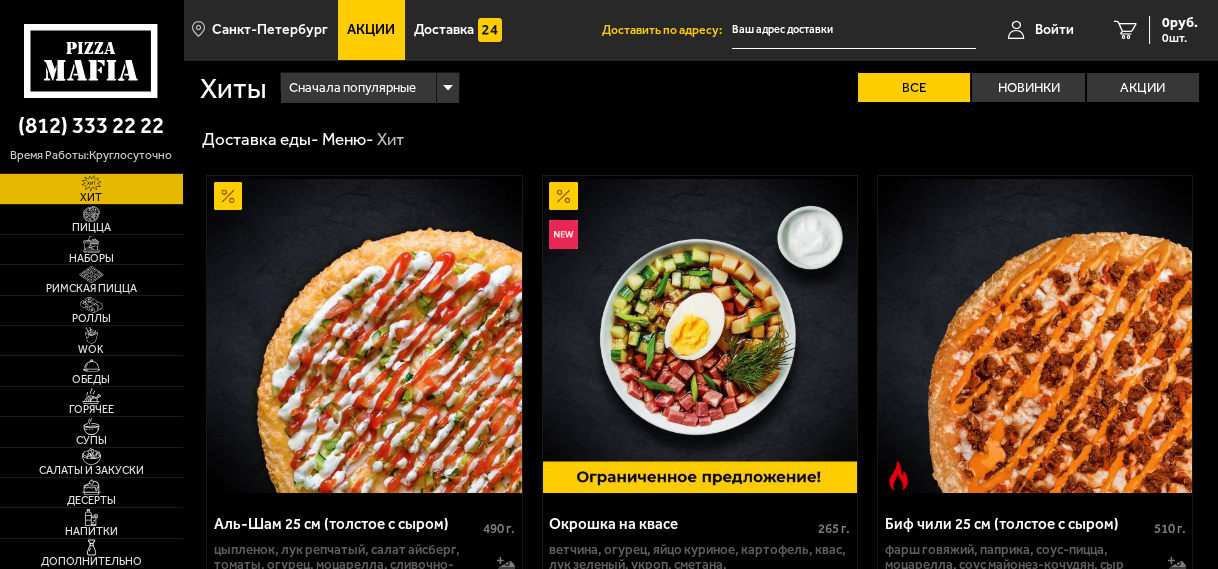 click on "Акции" at bounding box center [371, 30] 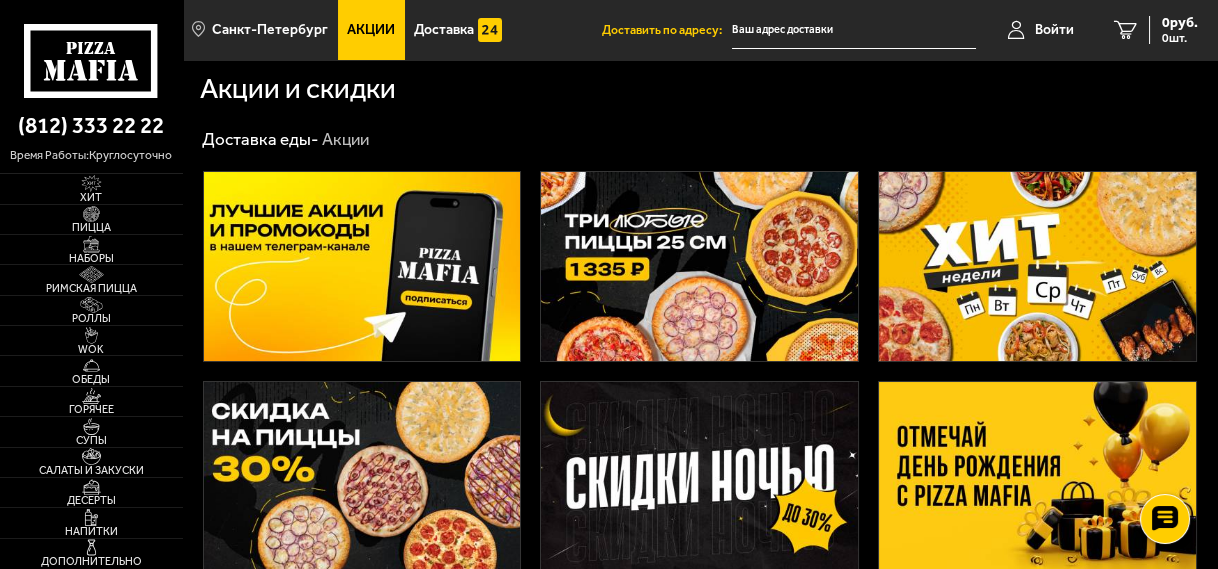 scroll, scrollTop: 80, scrollLeft: 0, axis: vertical 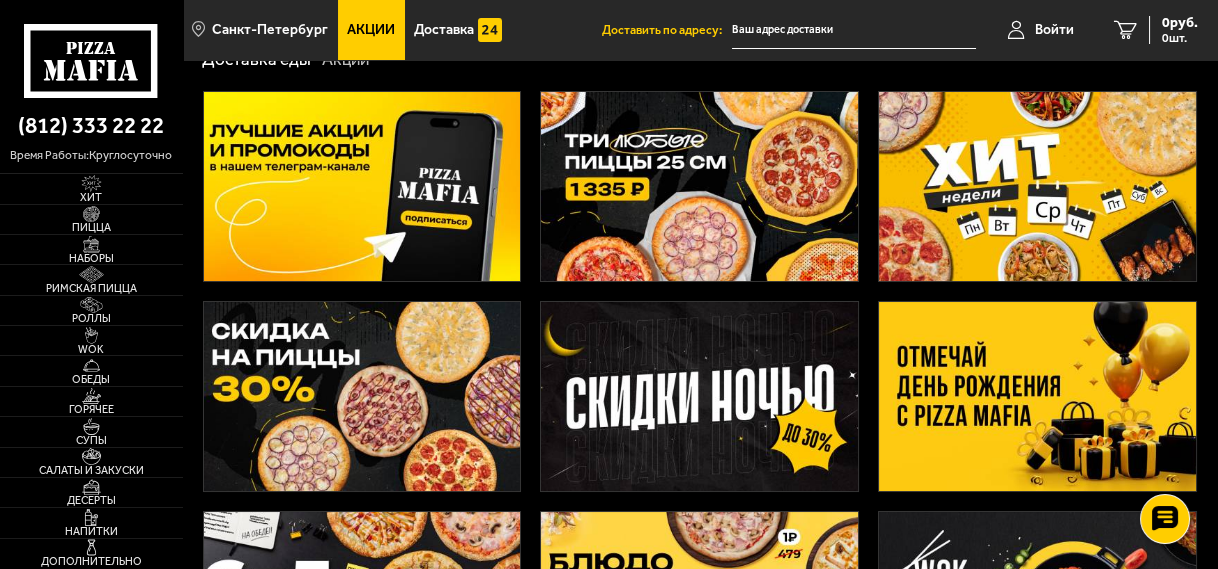 click at bounding box center (1037, 396) 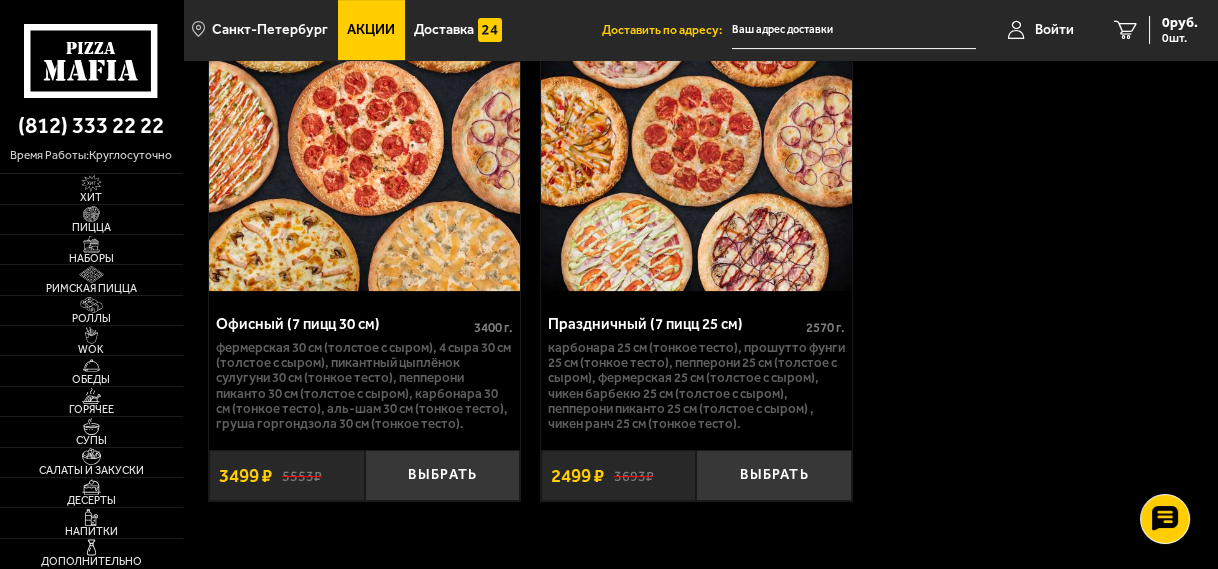 scroll, scrollTop: 1280, scrollLeft: 0, axis: vertical 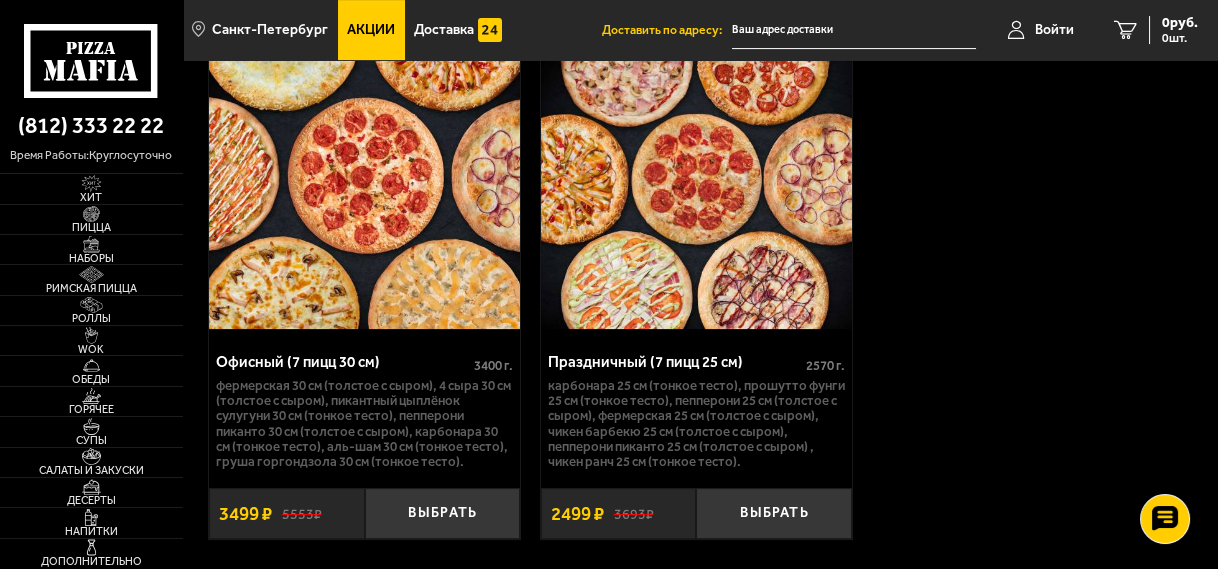 click at bounding box center (364, 174) 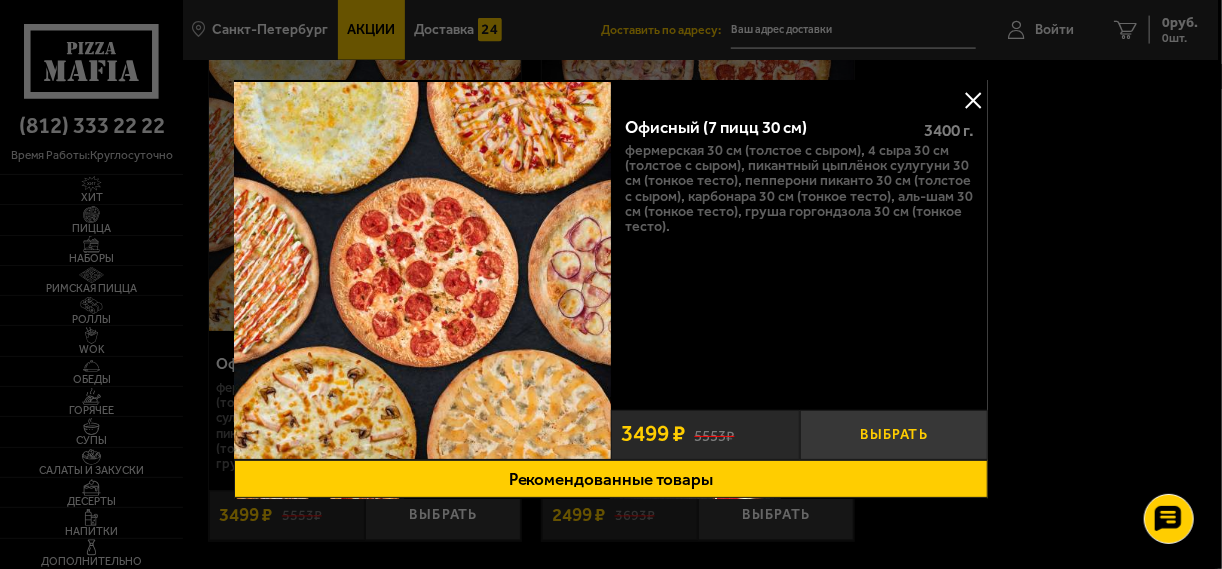 click on "Выбрать" at bounding box center [894, 435] 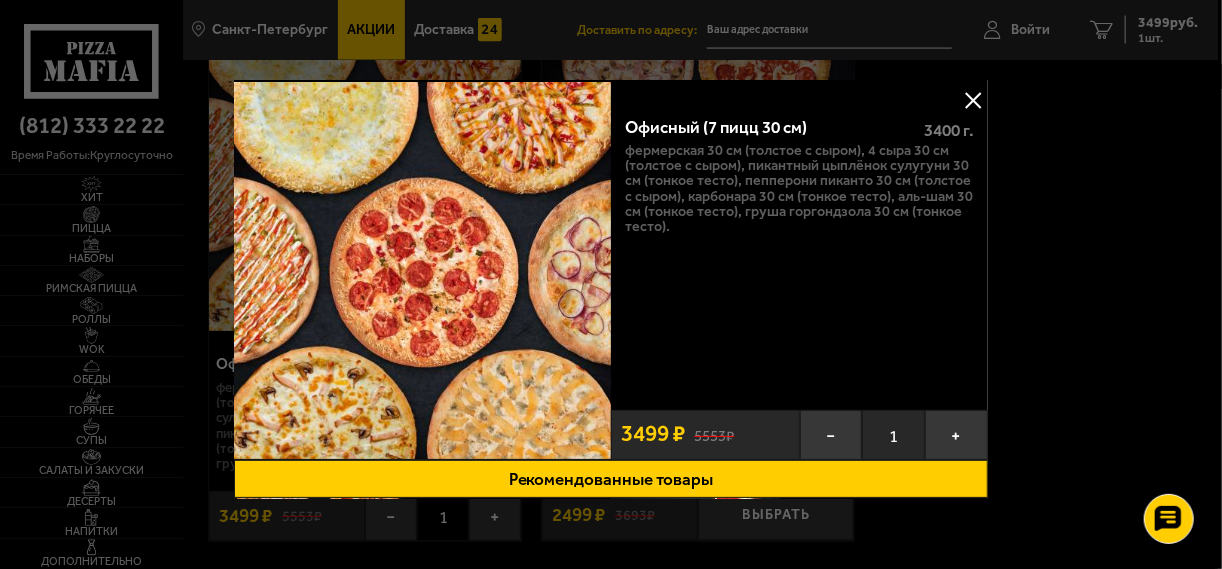 click at bounding box center [973, 100] 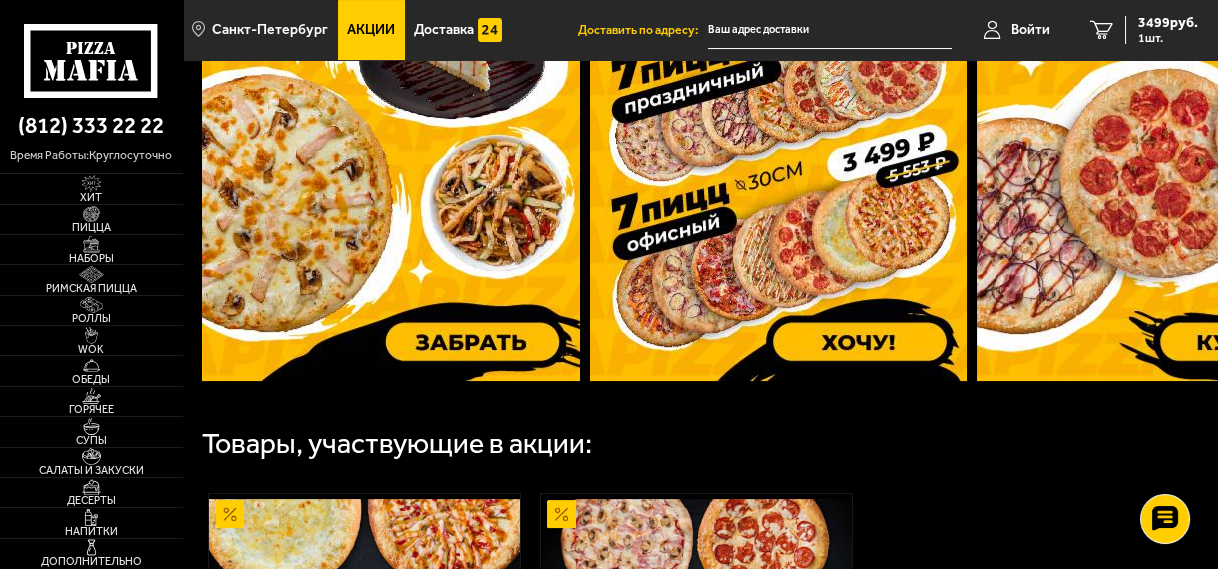 scroll, scrollTop: 720, scrollLeft: 0, axis: vertical 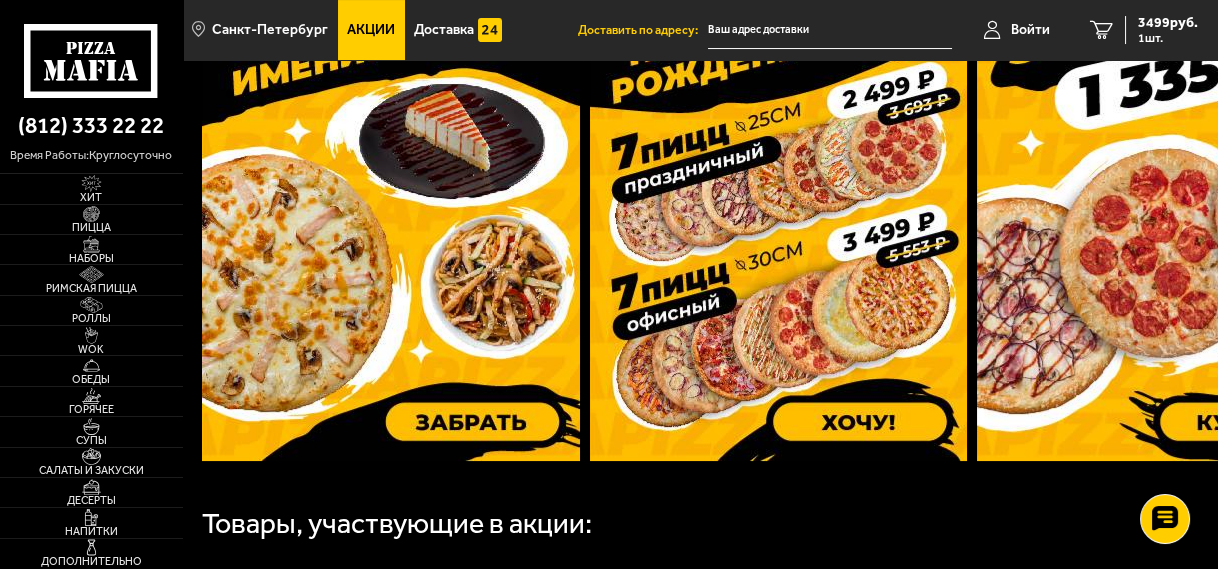 click at bounding box center [1165, 211] 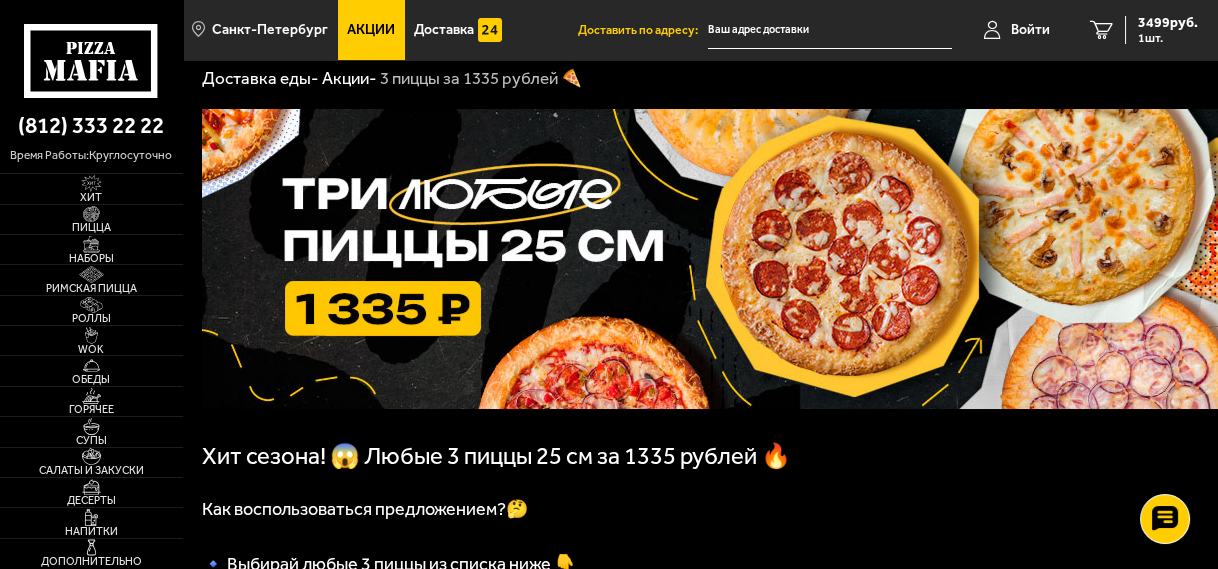 scroll, scrollTop: 0, scrollLeft: 0, axis: both 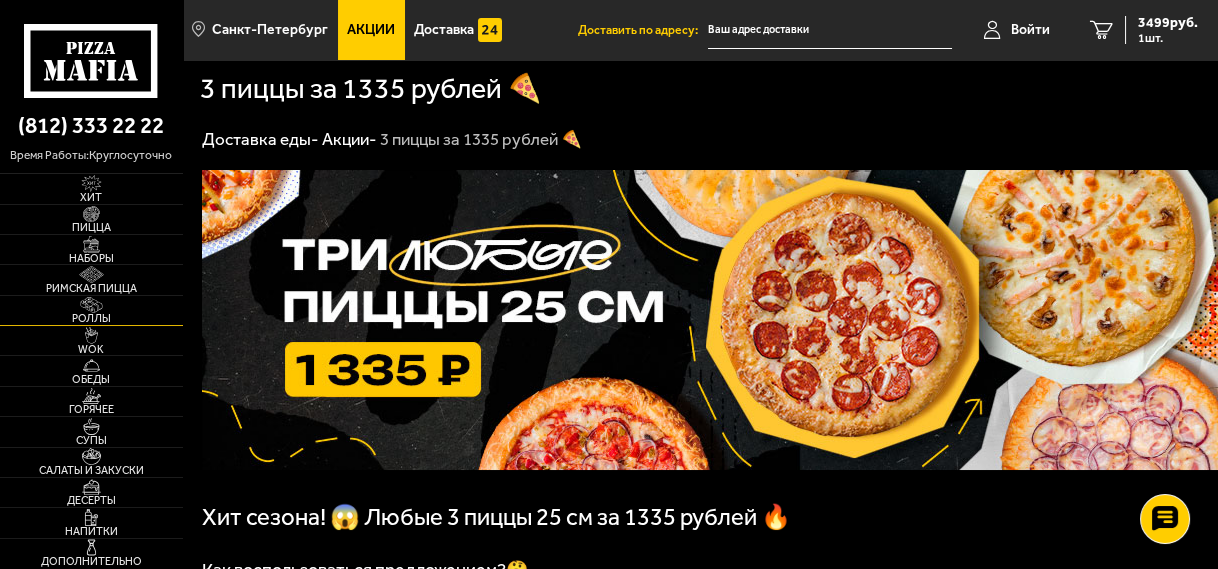 click on "Роллы" at bounding box center [91, 318] 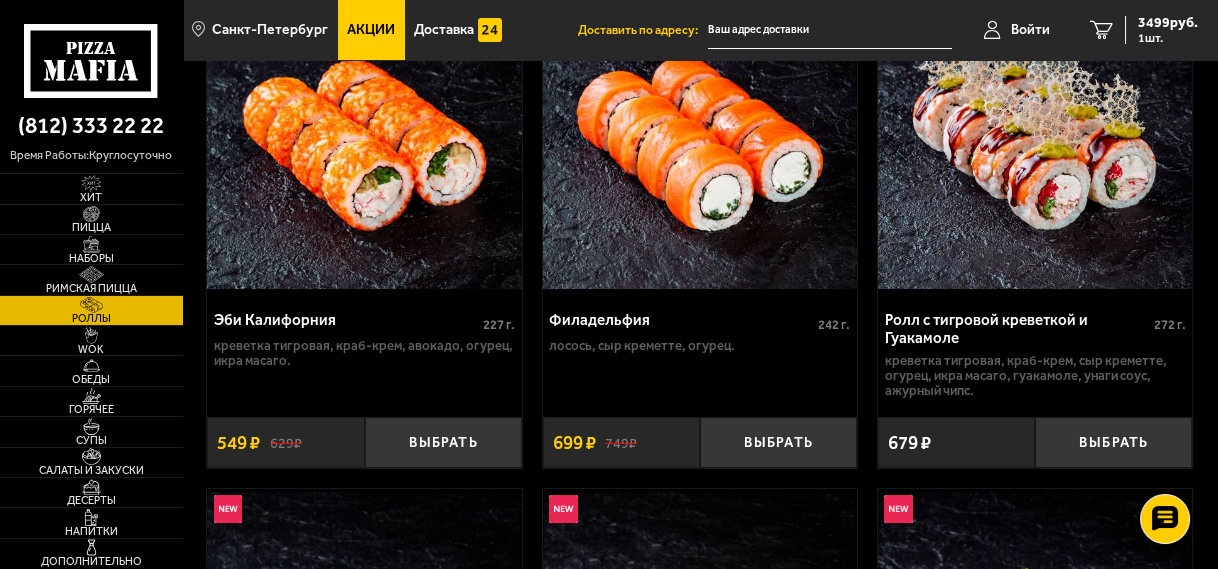 scroll, scrollTop: 160, scrollLeft: 0, axis: vertical 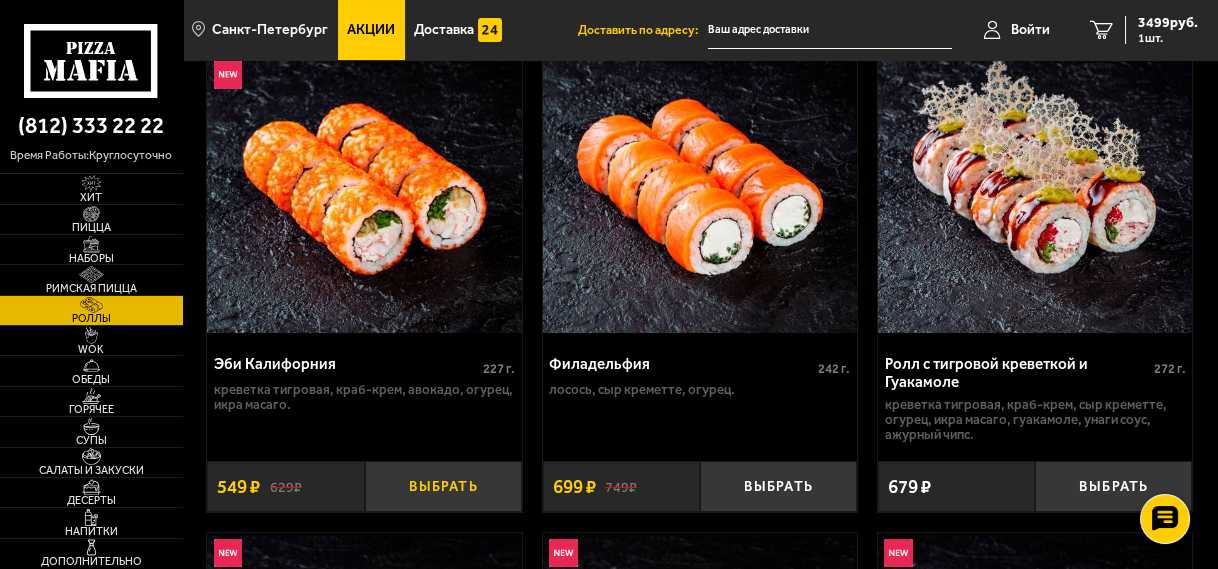 click on "Выбрать" at bounding box center [443, 486] 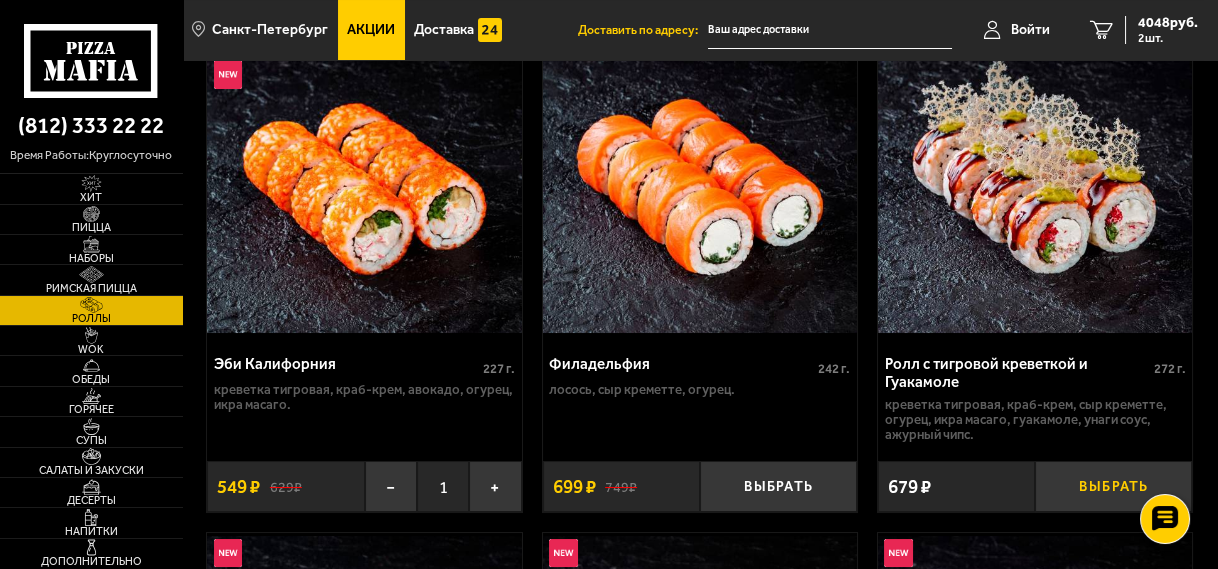 click on "Выбрать" at bounding box center [1113, 486] 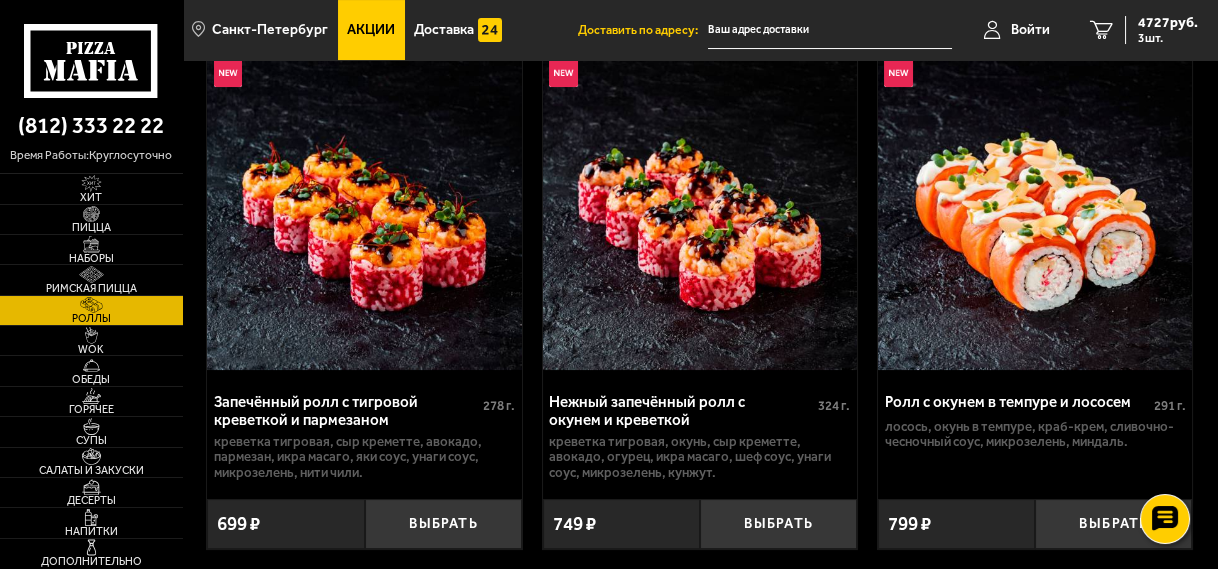 scroll, scrollTop: 720, scrollLeft: 0, axis: vertical 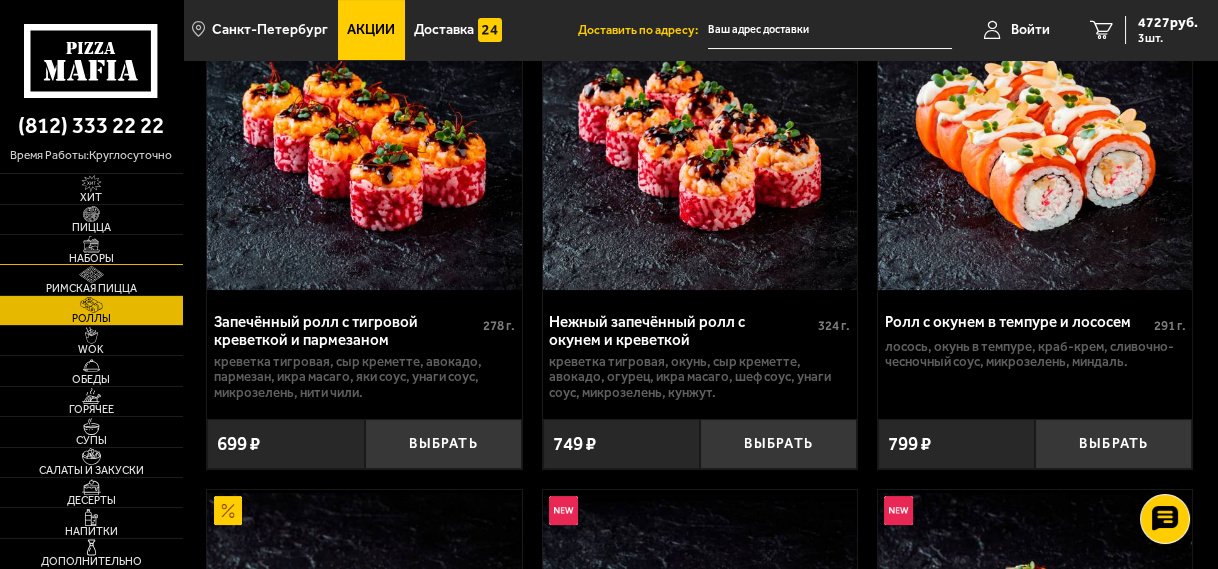 click at bounding box center [91, 244] 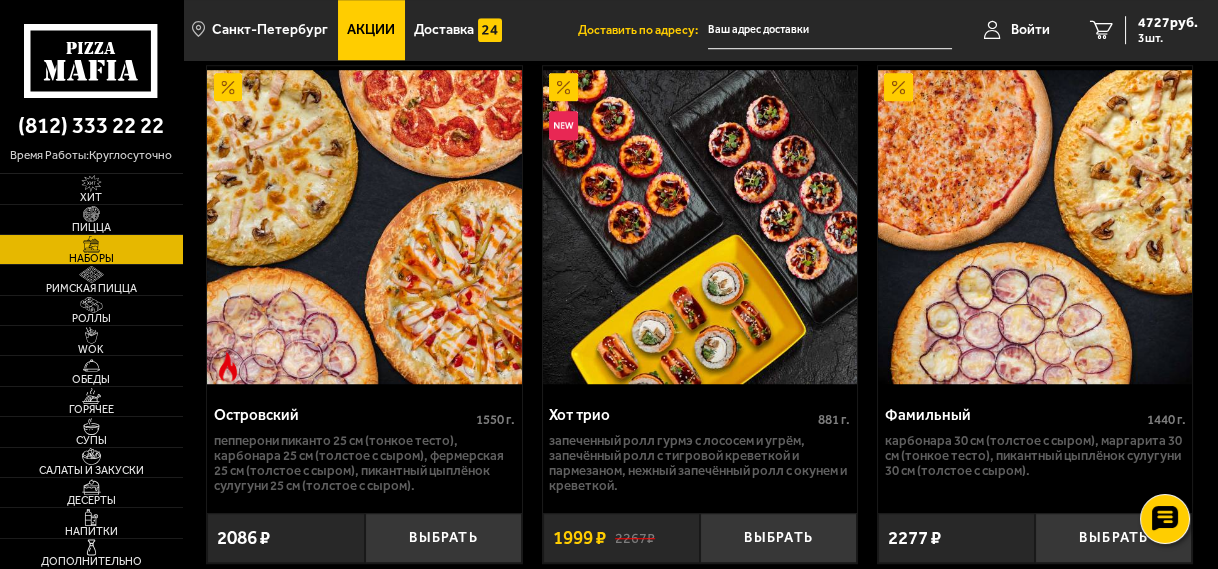scroll, scrollTop: 3200, scrollLeft: 0, axis: vertical 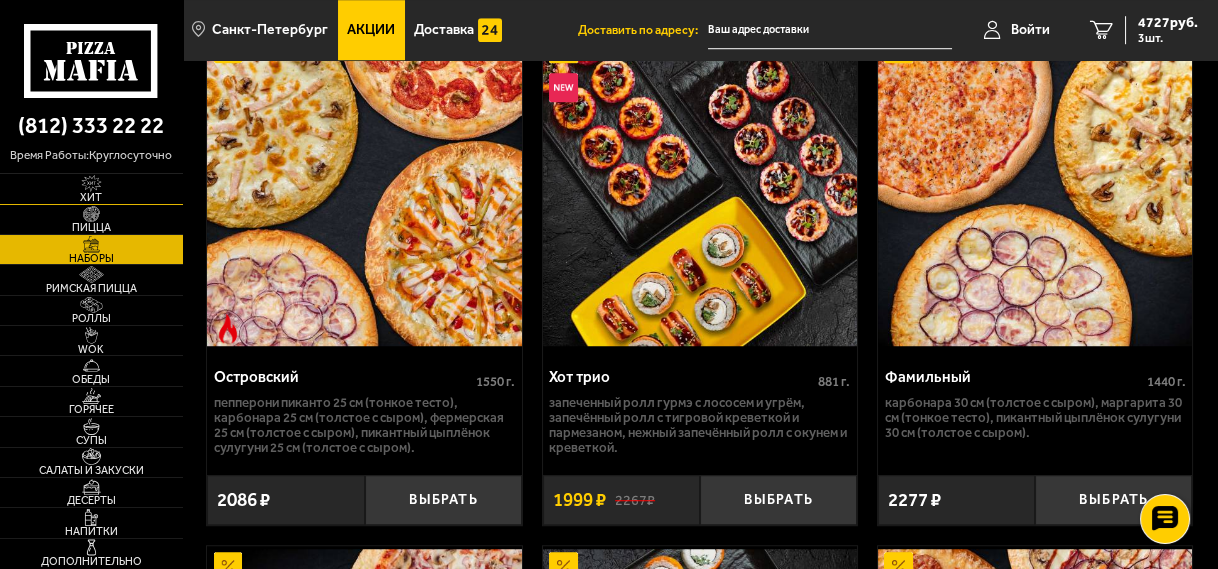 click at bounding box center [91, 183] 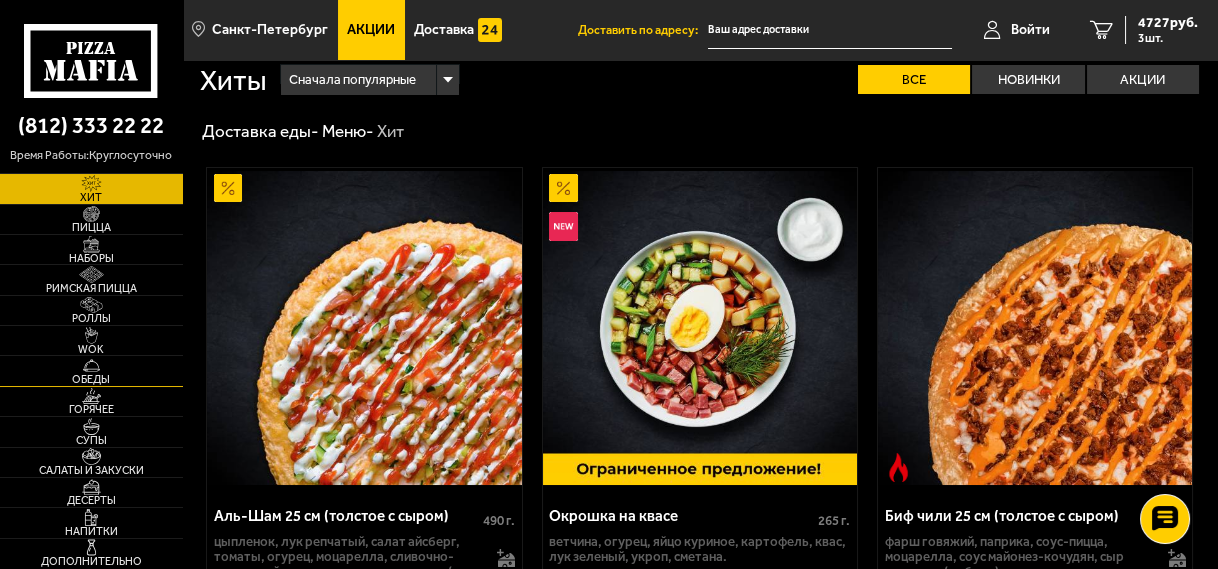 scroll, scrollTop: 0, scrollLeft: 0, axis: both 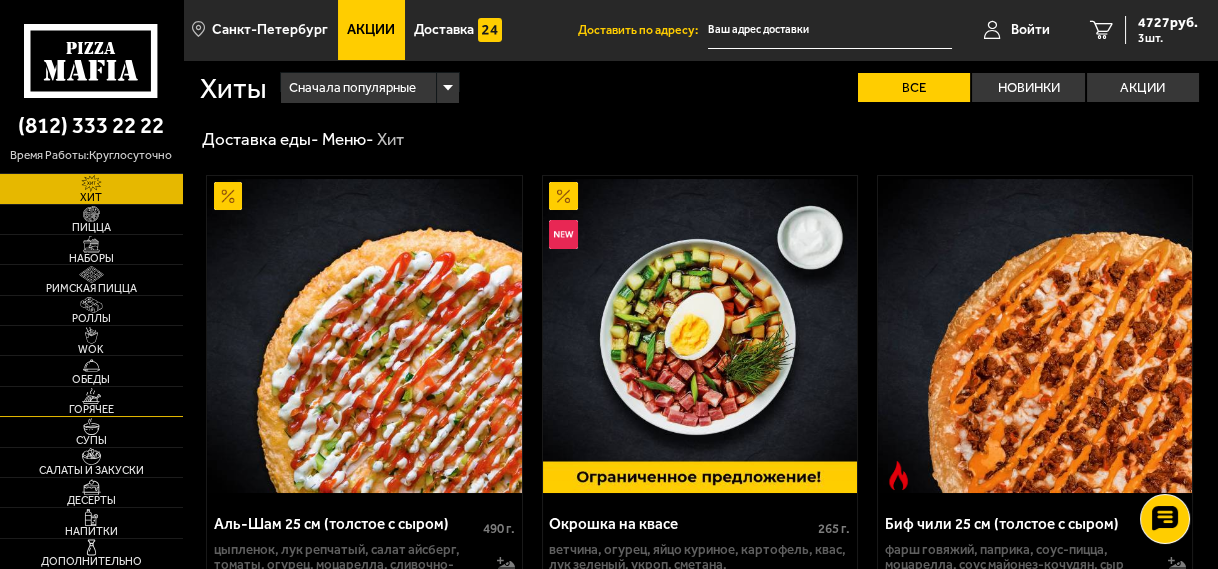 click on "Горячее" at bounding box center (91, 401) 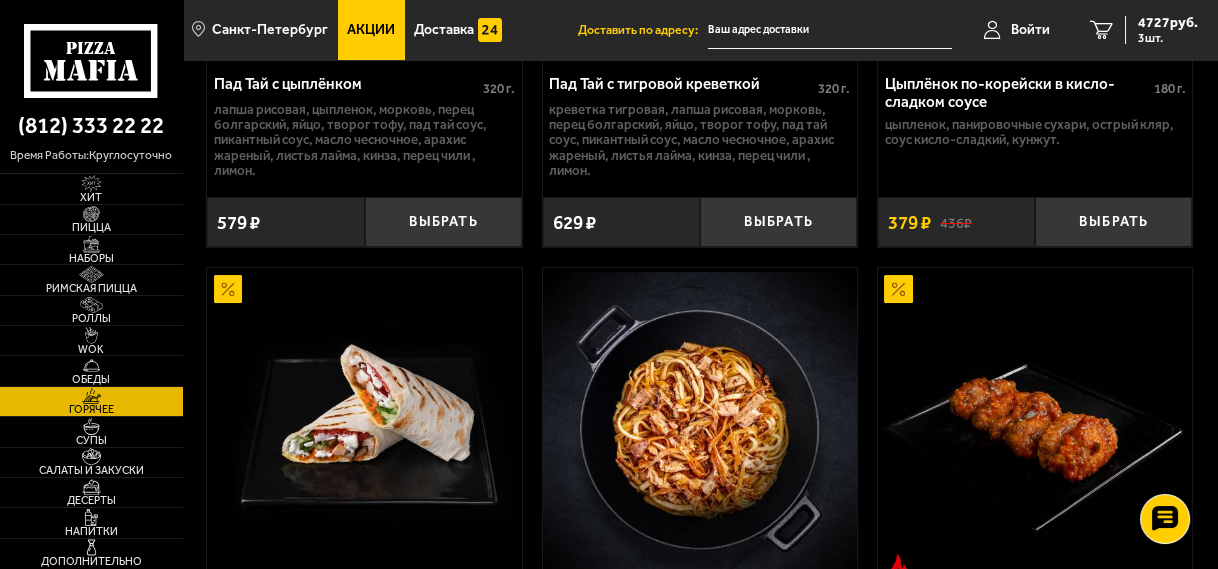 scroll, scrollTop: 640, scrollLeft: 0, axis: vertical 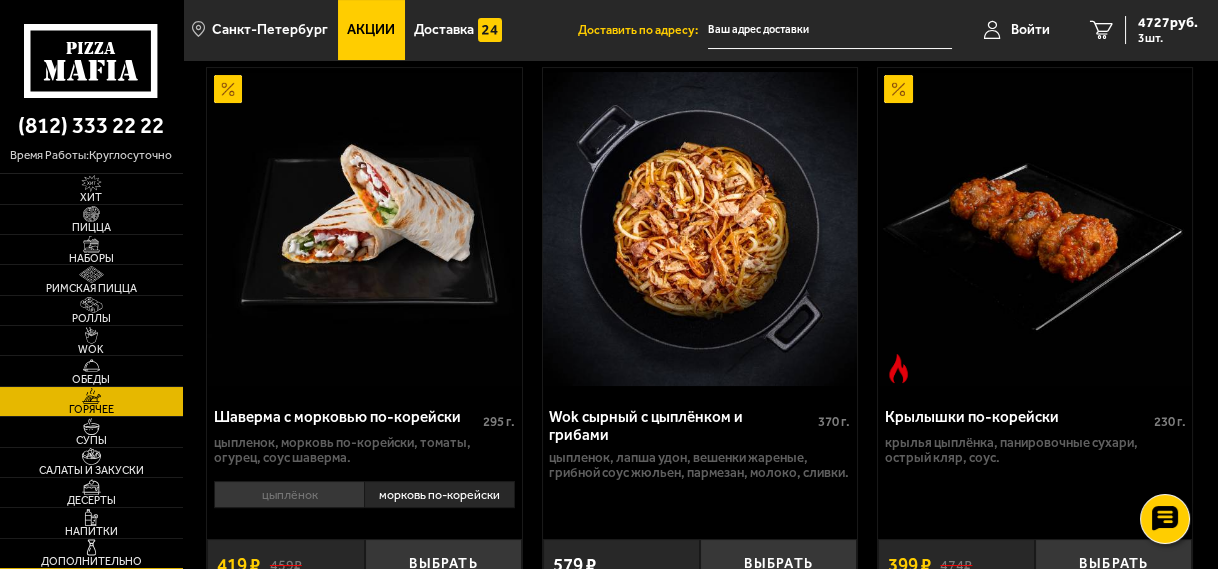 click at bounding box center (91, 547) 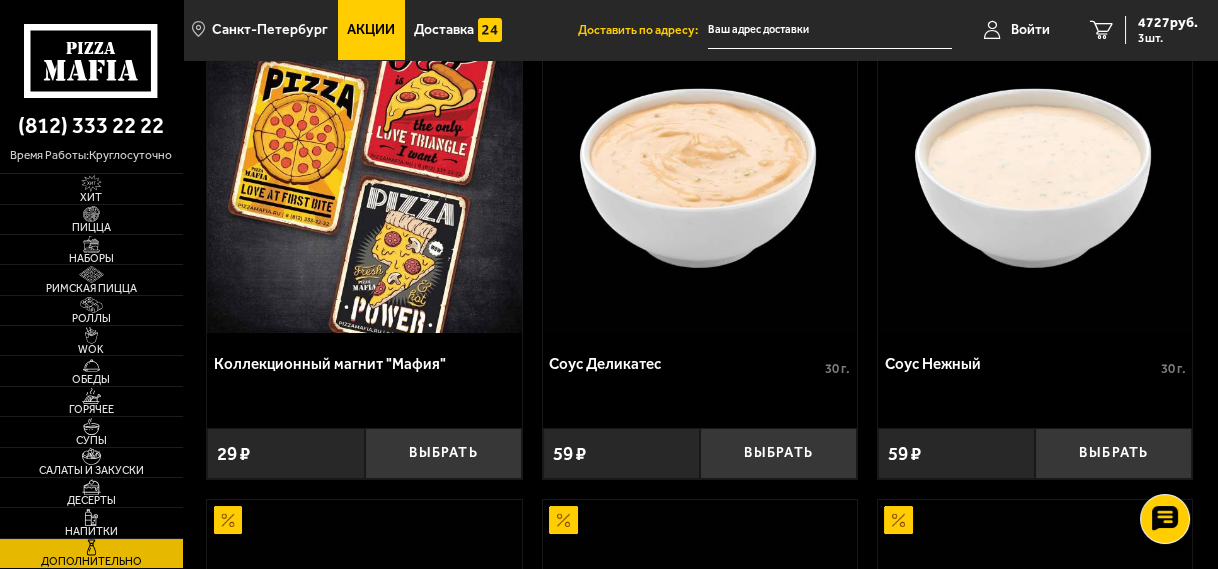 scroll, scrollTop: 0, scrollLeft: 0, axis: both 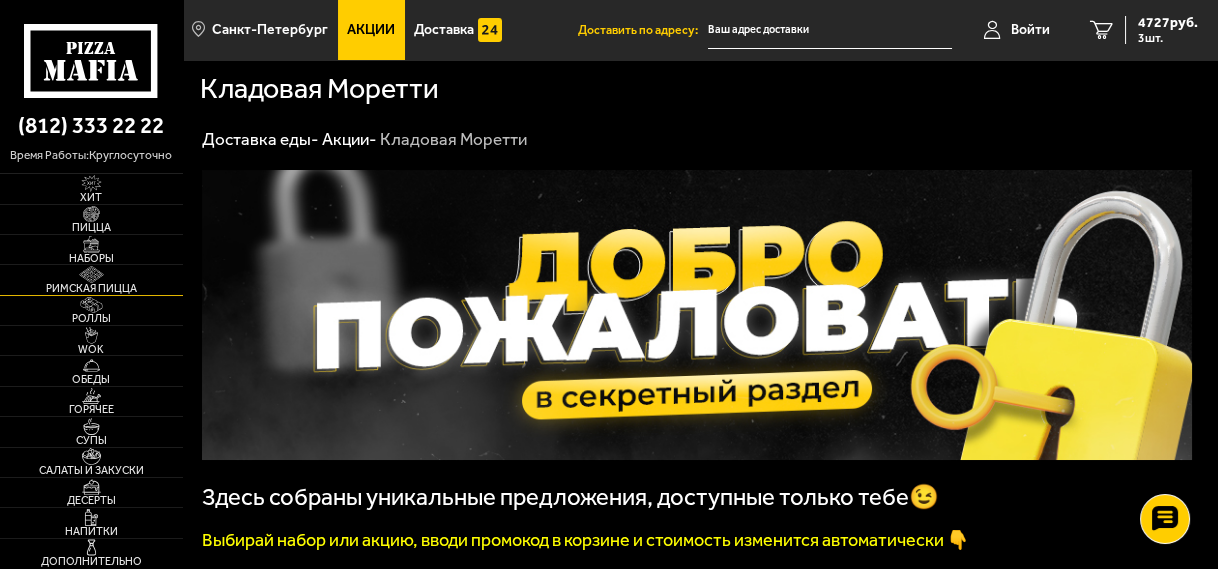 click at bounding box center [91, 274] 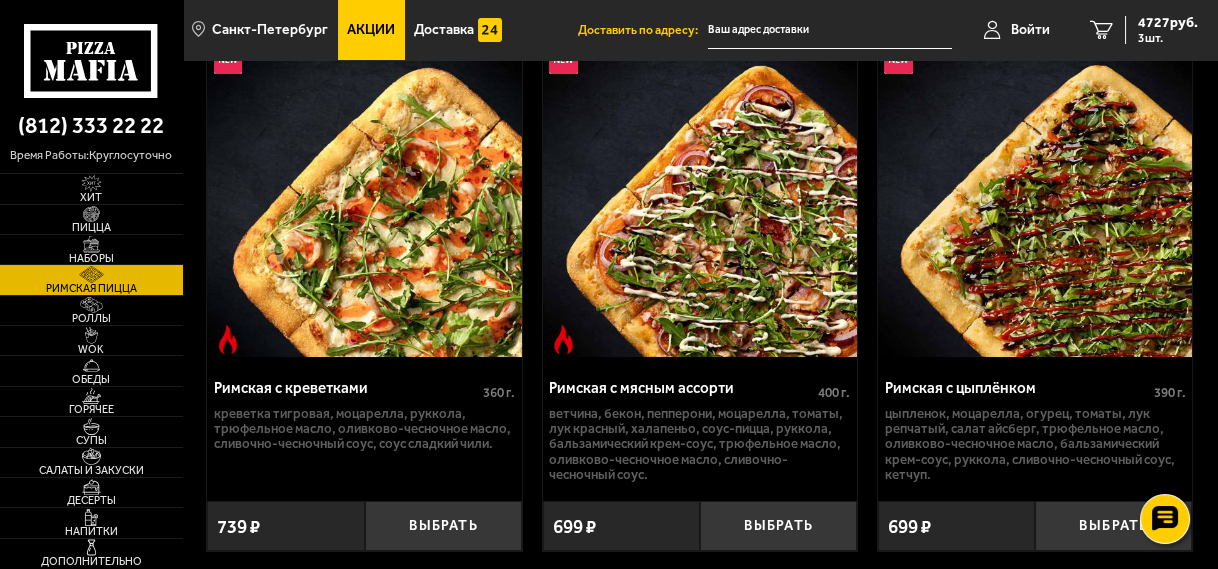 scroll, scrollTop: 113, scrollLeft: 0, axis: vertical 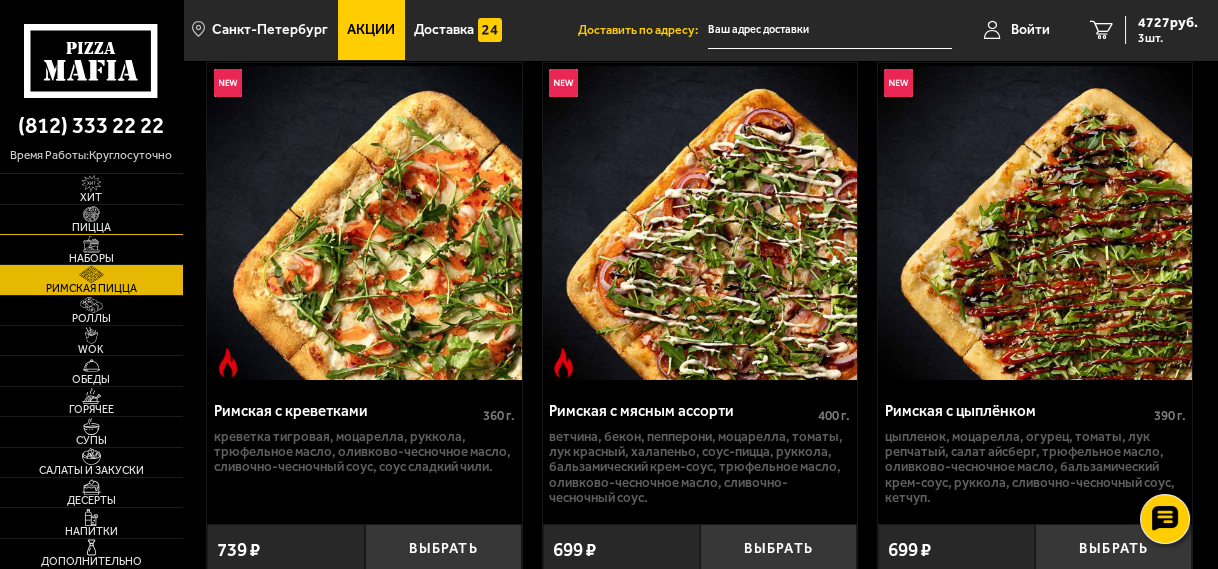 click on "Пицца" at bounding box center [91, 227] 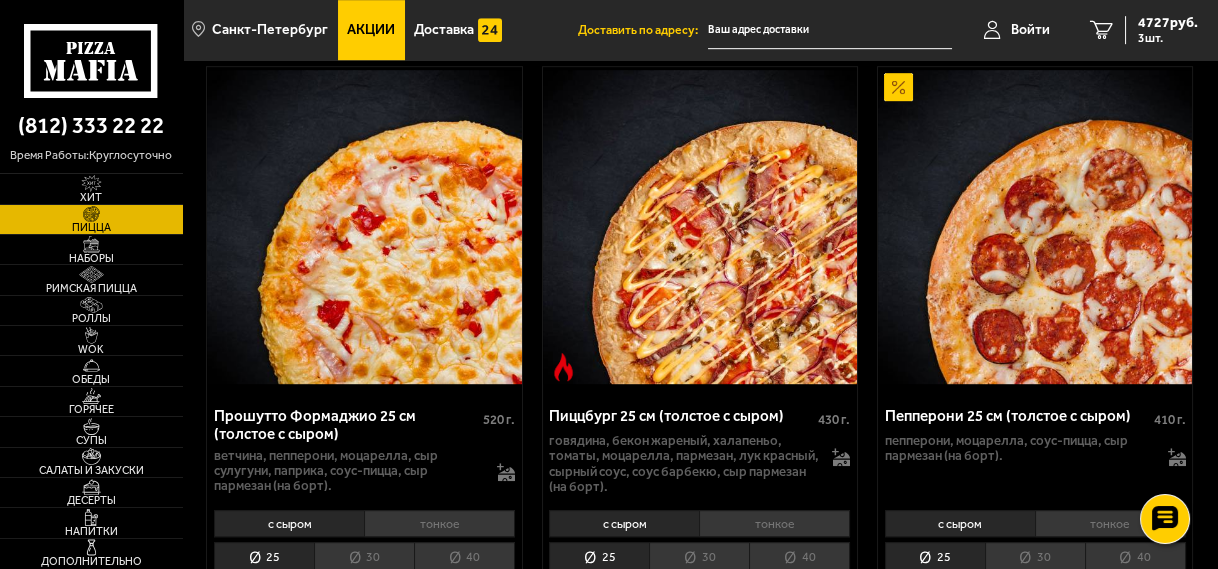 scroll, scrollTop: 2720, scrollLeft: 0, axis: vertical 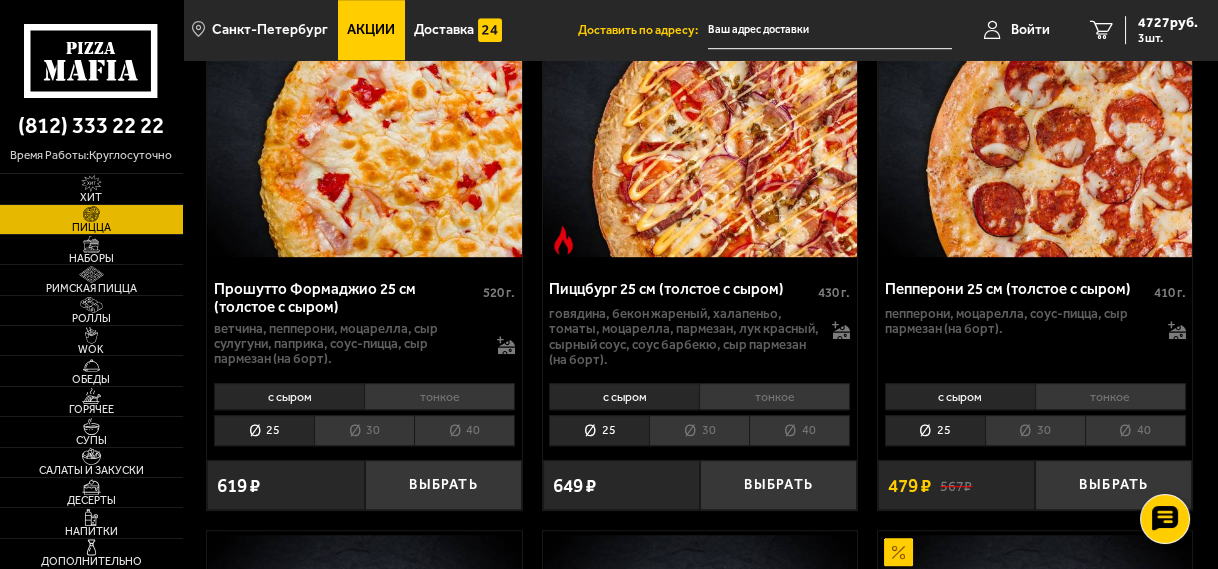 click on "30" at bounding box center (1035, 430) 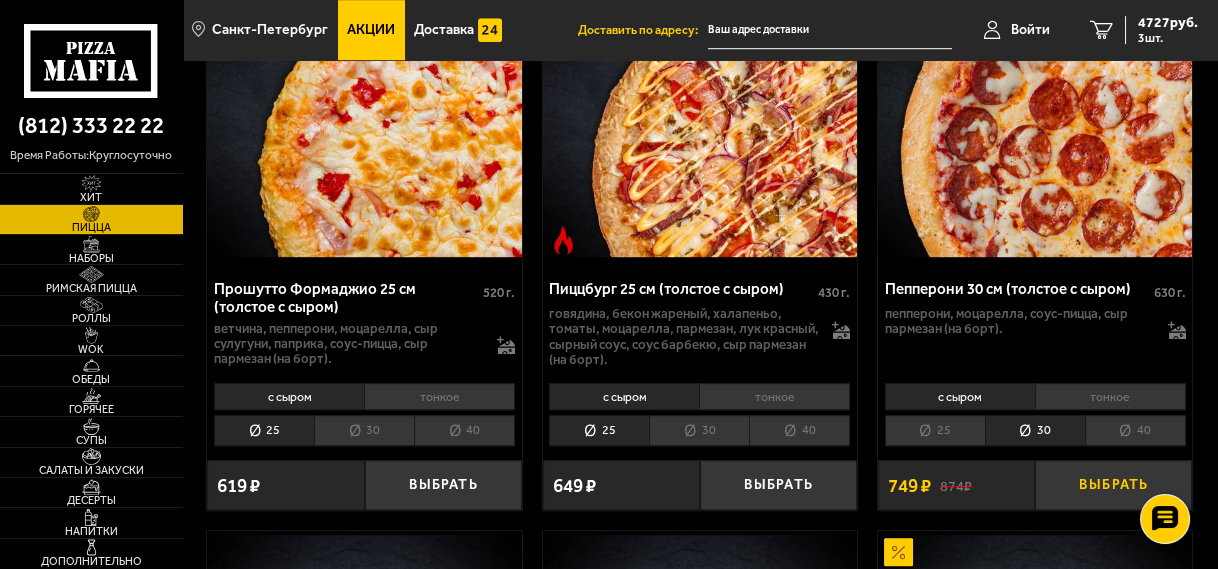 click on "Выбрать" at bounding box center (1113, 485) 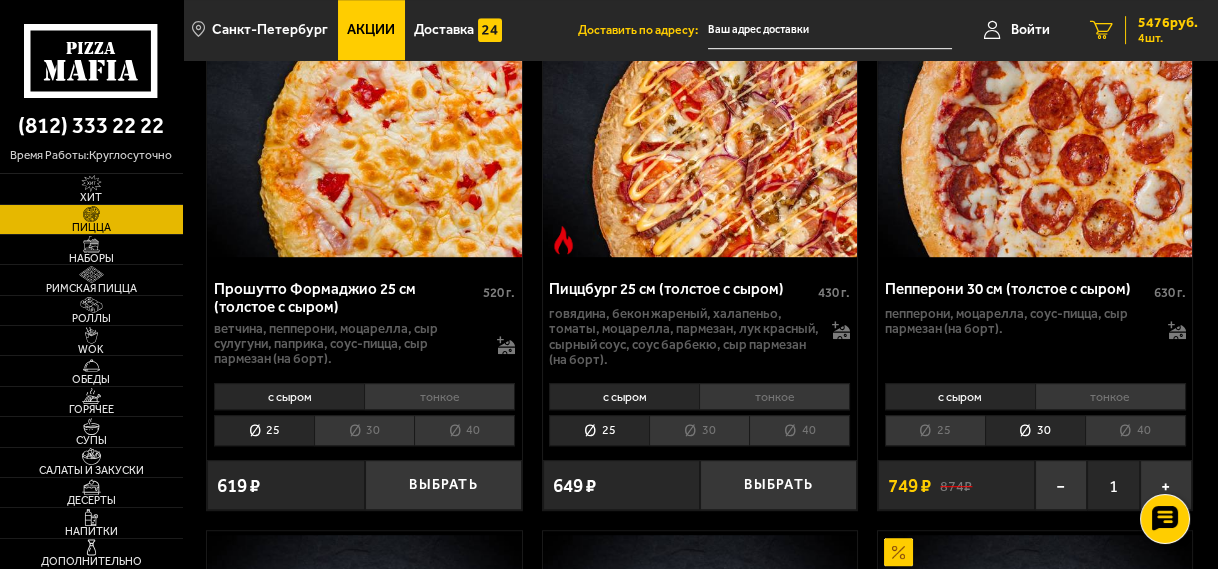 click on "4  шт." at bounding box center (1168, 38) 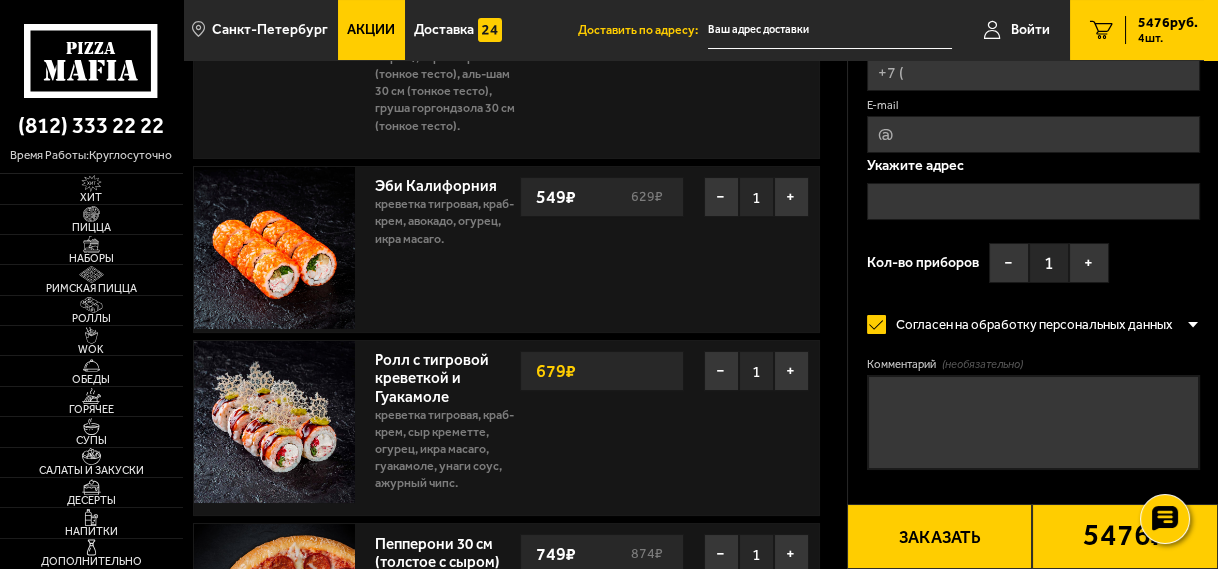scroll, scrollTop: 320, scrollLeft: 0, axis: vertical 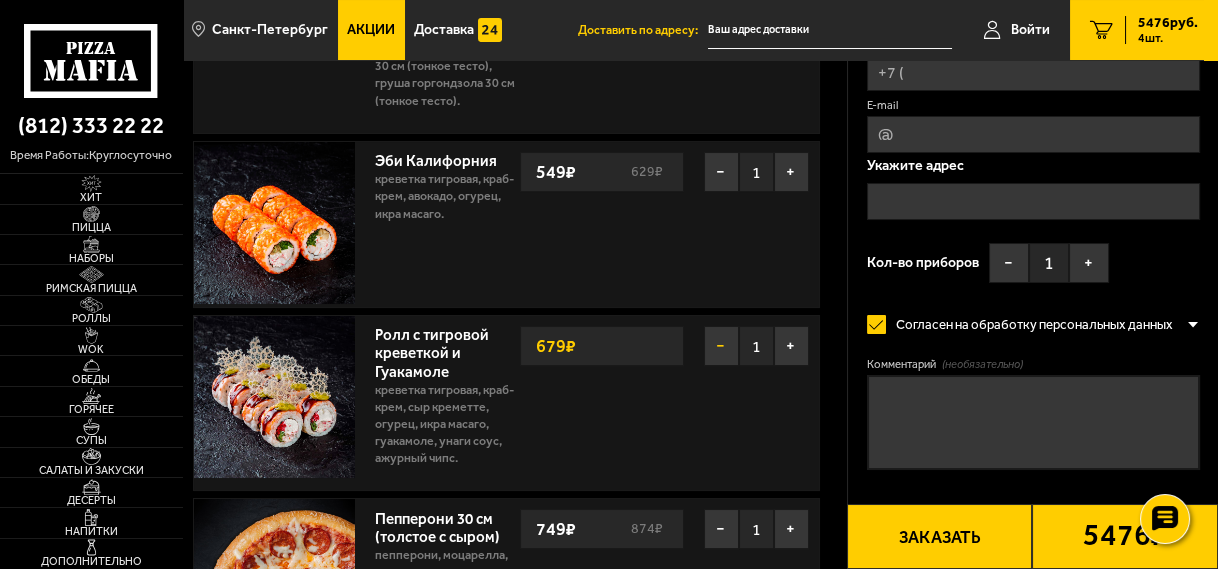 click on "−" at bounding box center [721, 346] 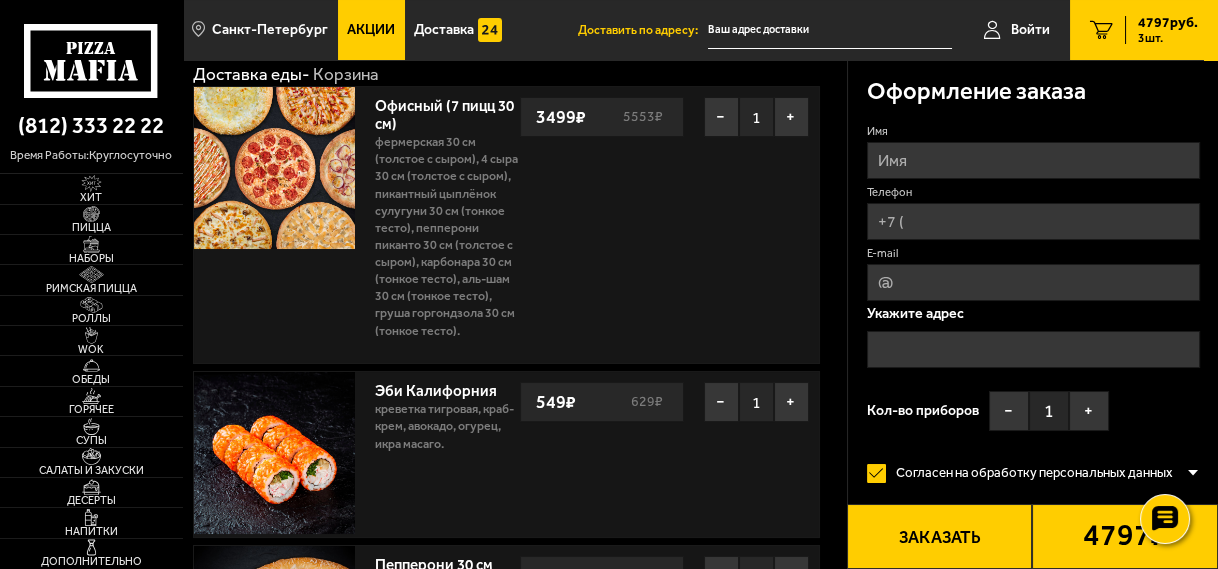 scroll, scrollTop: 0, scrollLeft: 0, axis: both 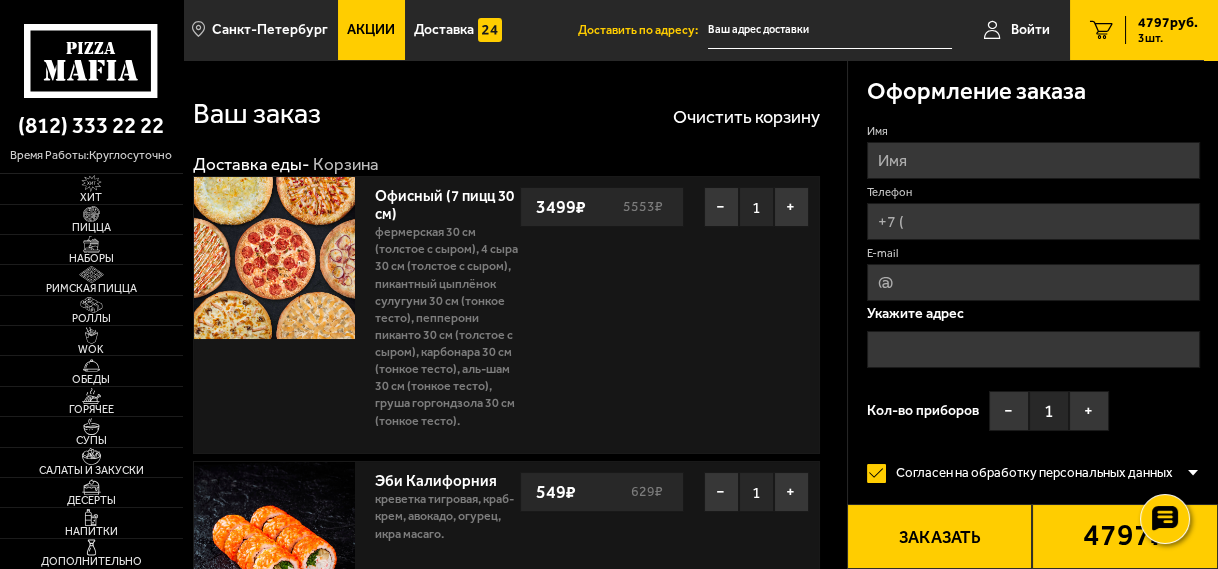 click at bounding box center (830, 30) 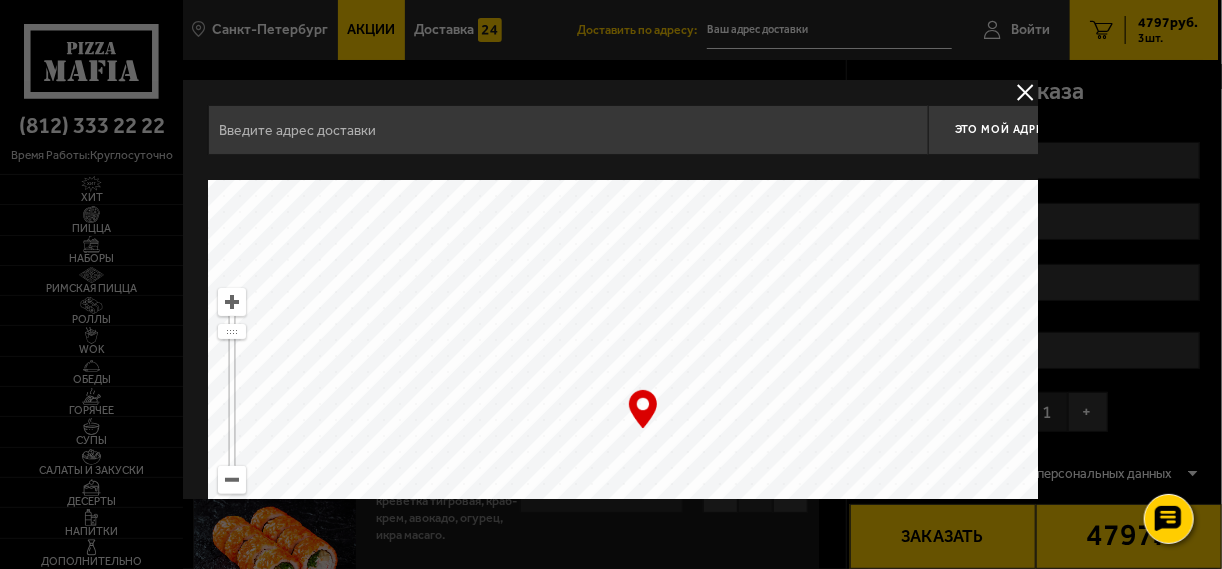 drag, startPoint x: 351, startPoint y: 10, endPoint x: 271, endPoint y: 64, distance: 96.519424 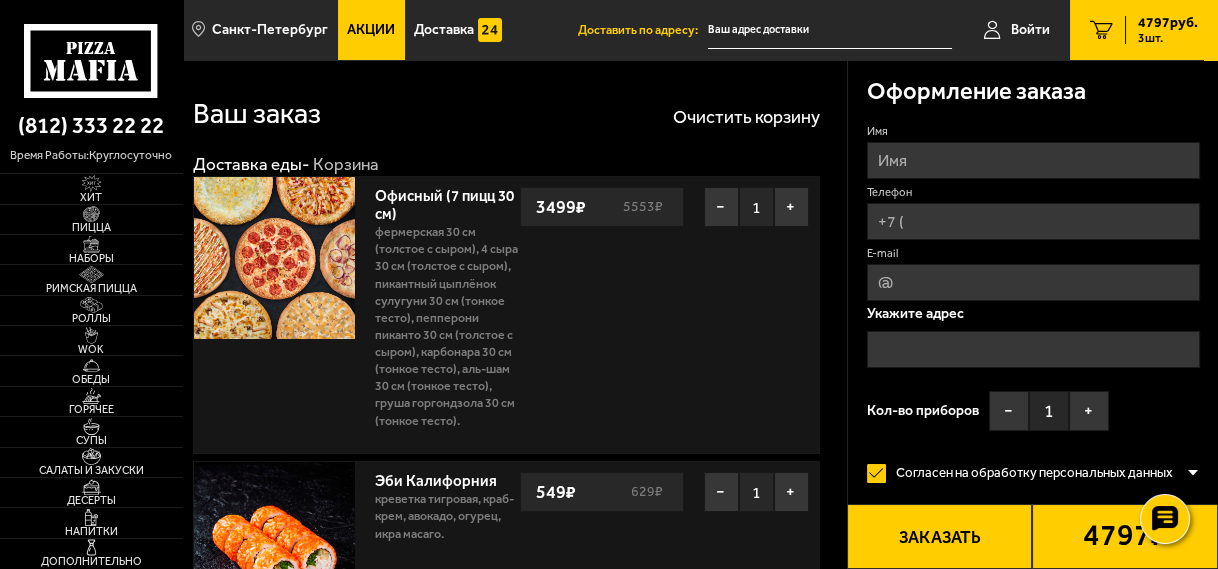 click 